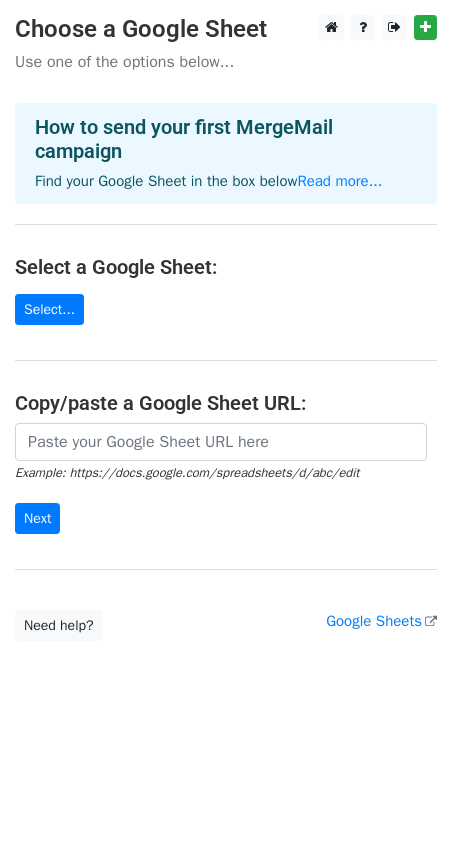 scroll, scrollTop: 0, scrollLeft: 0, axis: both 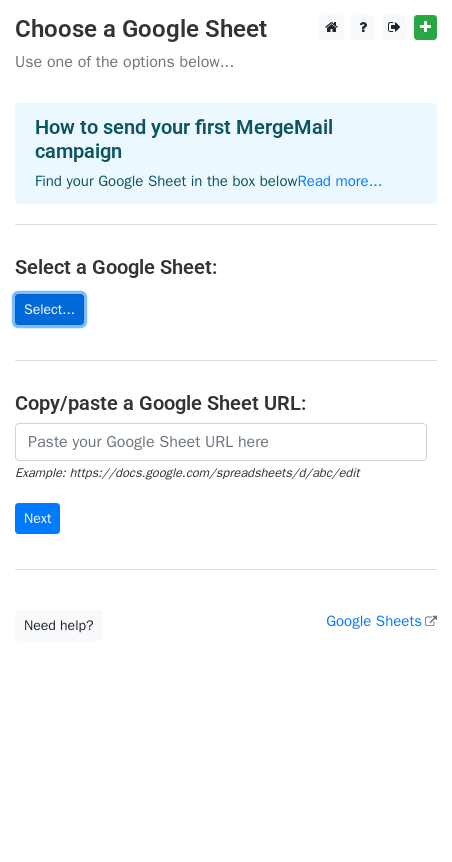 click on "Select..." at bounding box center (49, 309) 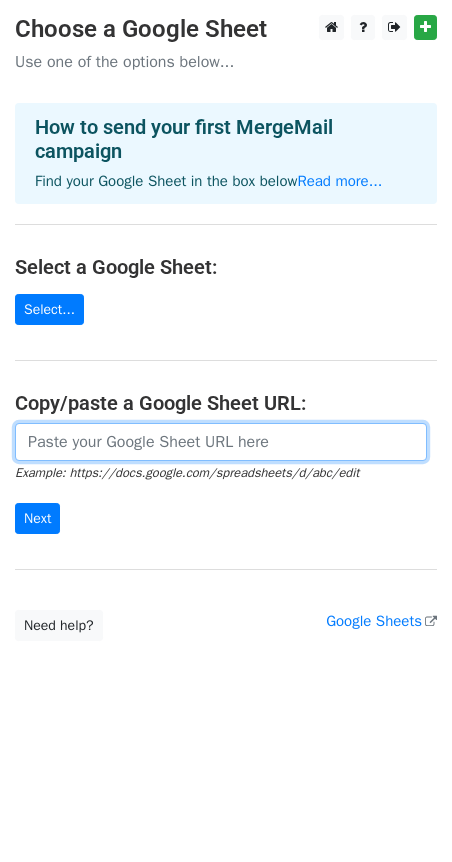 click at bounding box center [221, 442] 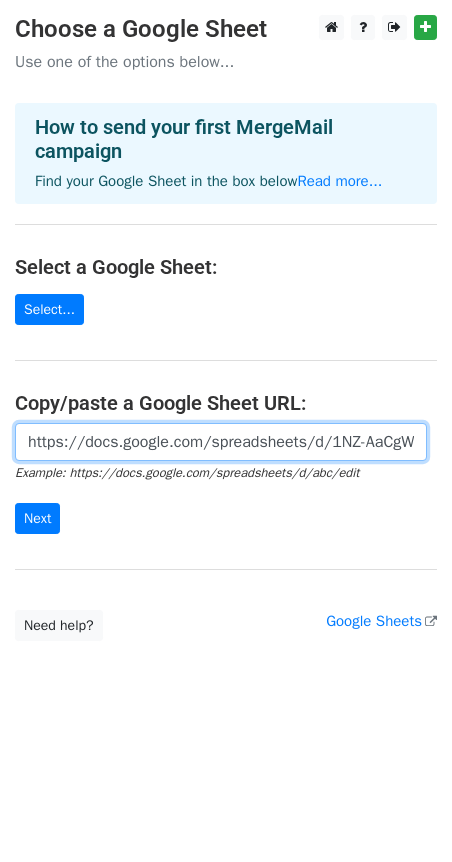 scroll, scrollTop: 0, scrollLeft: 446, axis: horizontal 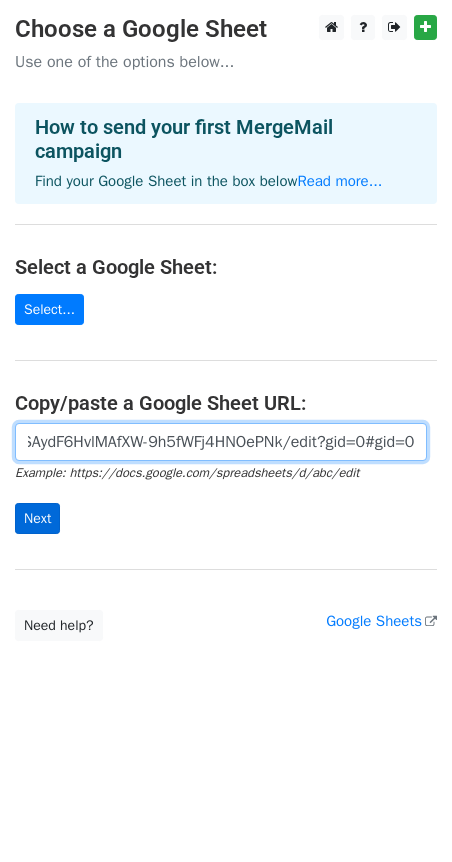 type on "https://docs.google.com/spreadsheets/d/1NZ-AaCgW9kxRESAydF6HvlMAfXW-9h5fWFj4HNOePNk/edit?gid=0#gid=0" 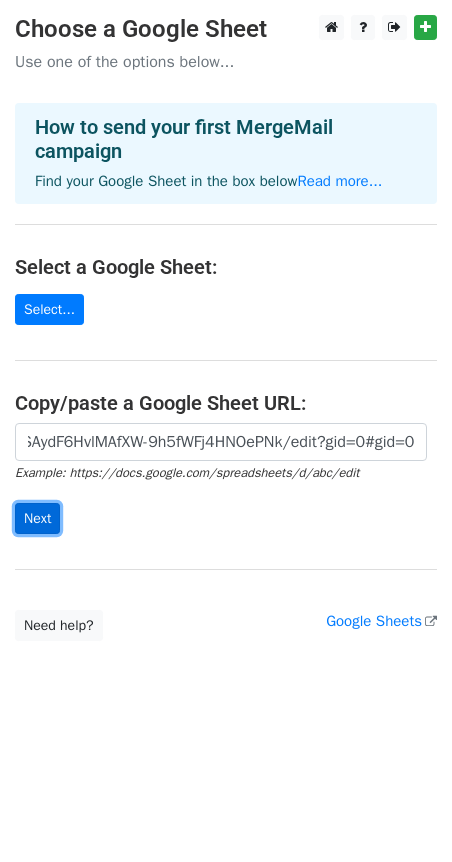 click on "Next" at bounding box center (37, 518) 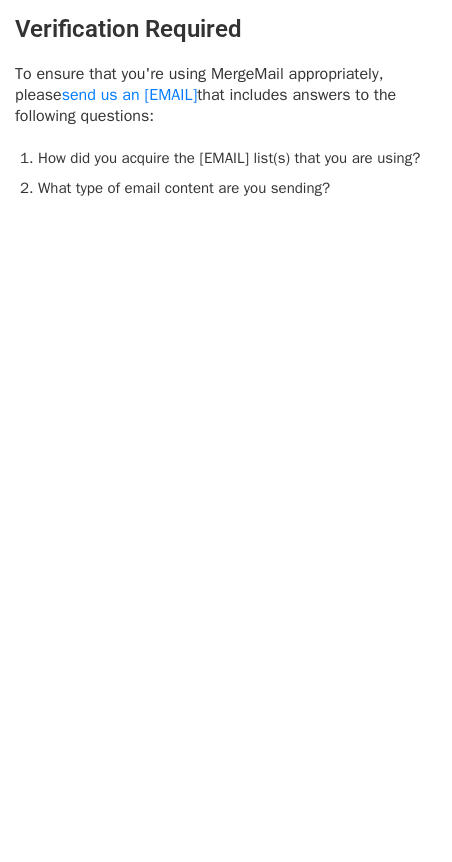 scroll, scrollTop: 0, scrollLeft: 0, axis: both 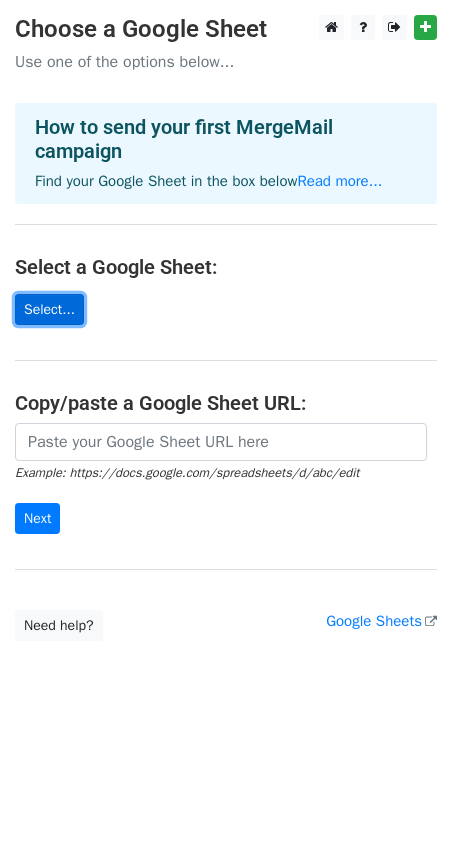 click on "Select..." at bounding box center [49, 309] 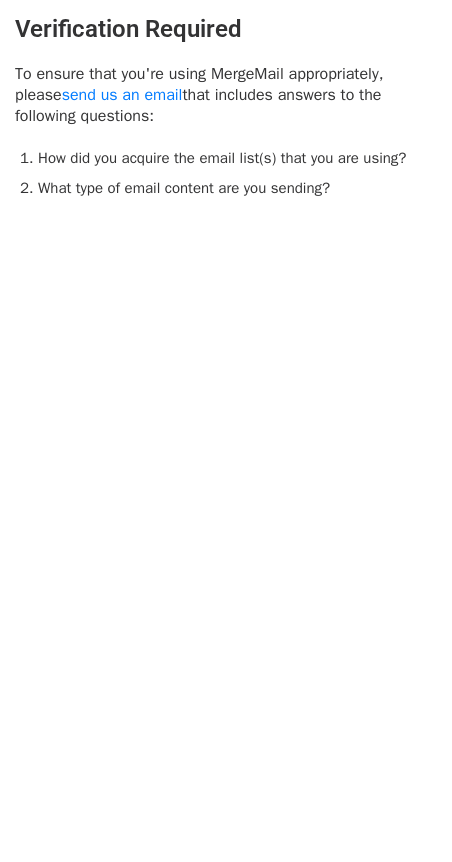 scroll, scrollTop: 0, scrollLeft: 0, axis: both 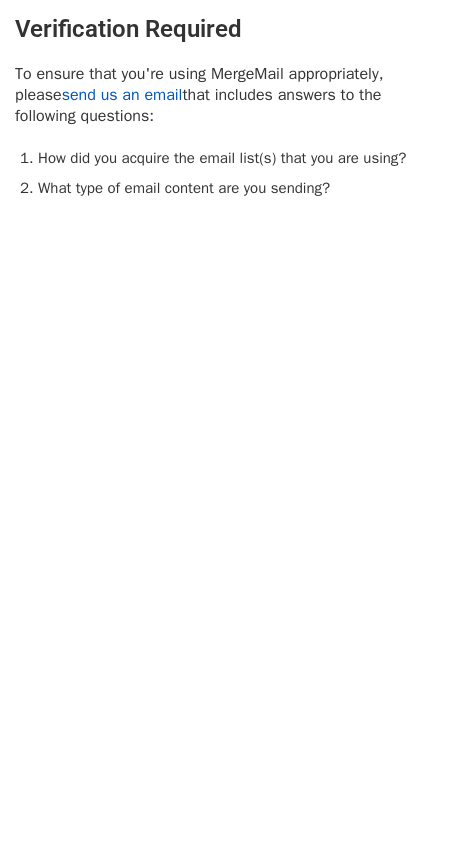 click on "send us an [EMAIL]" at bounding box center [122, 95] 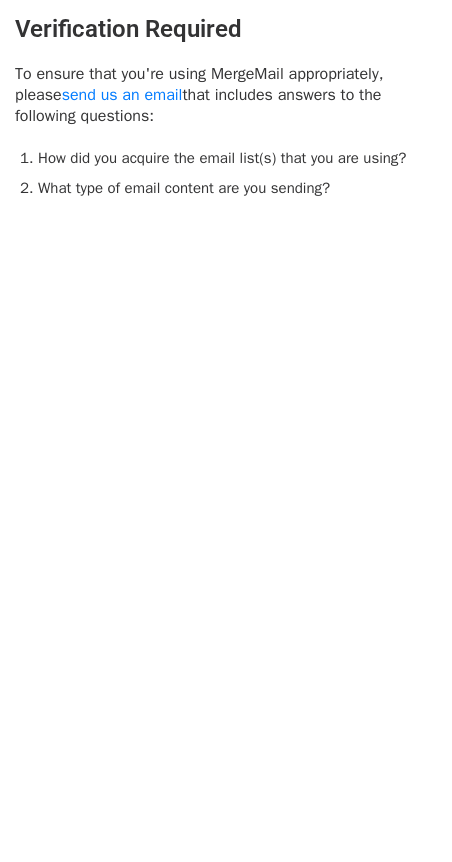 click on "Verification Required
To ensure that you're using MergeMail appropriately, please  send us an email  that includes answers to the following questions:
How did you acquire the email list(s) that you are using?
What type of email content are you sending?" at bounding box center (226, 108) 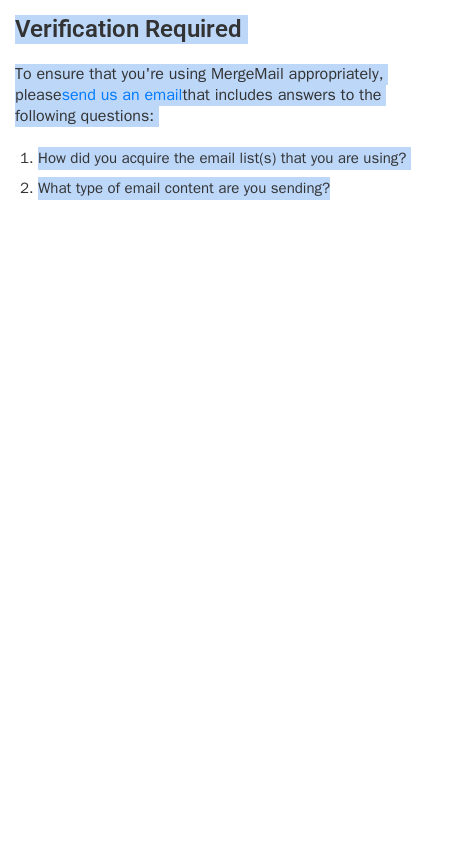 drag, startPoint x: 357, startPoint y: 190, endPoint x: -4, endPoint y: 32, distance: 394.06216 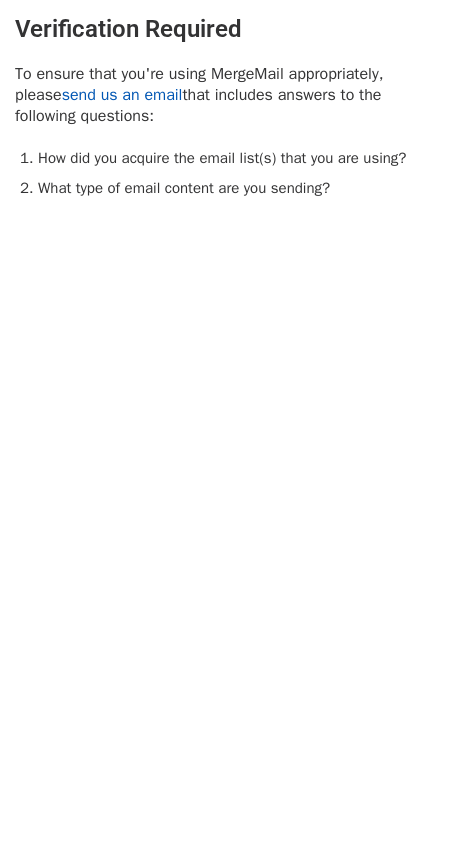 click on "send us an email" at bounding box center [122, 95] 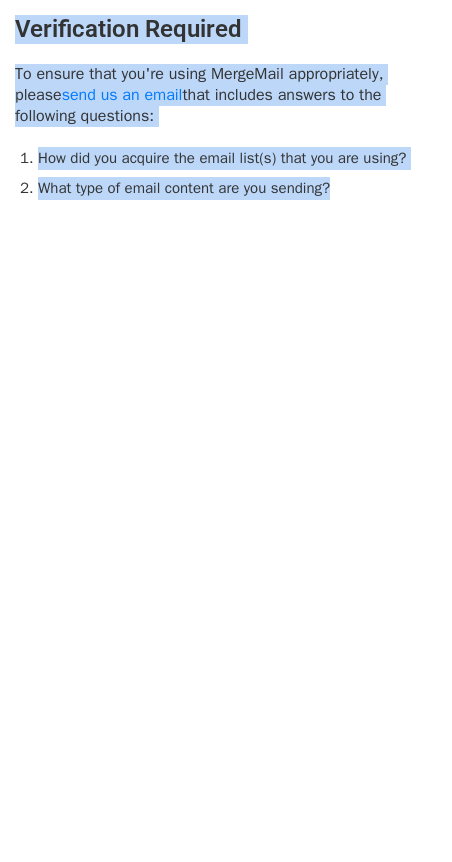 drag, startPoint x: 359, startPoint y: 198, endPoint x: -26, endPoint y: 43, distance: 415.03012 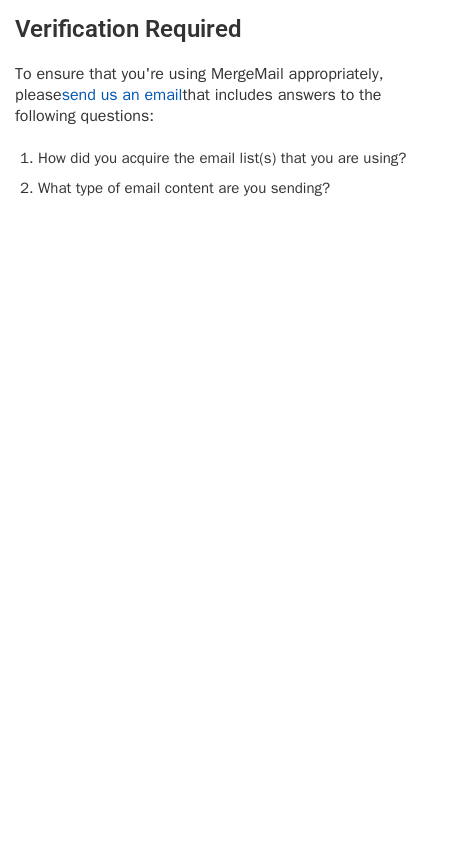 click on "send us an email" at bounding box center [122, 95] 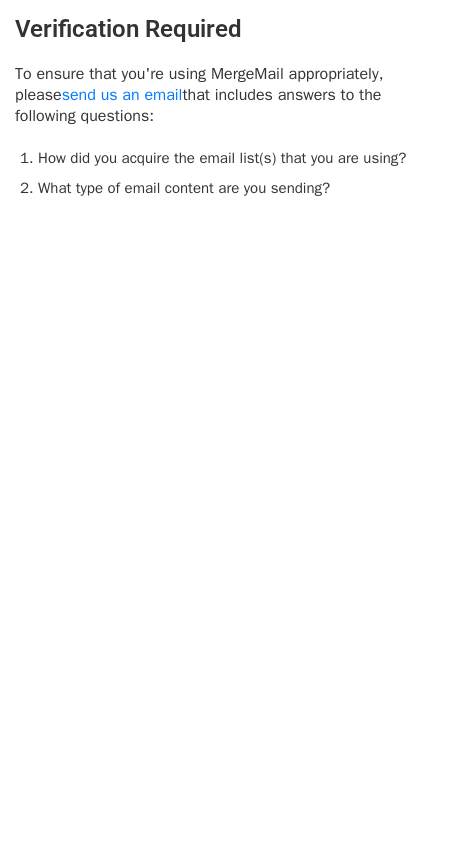 click on "How did you acquire the email list(s) that you are using?
What type of email content are you sending?" at bounding box center (237, 173) 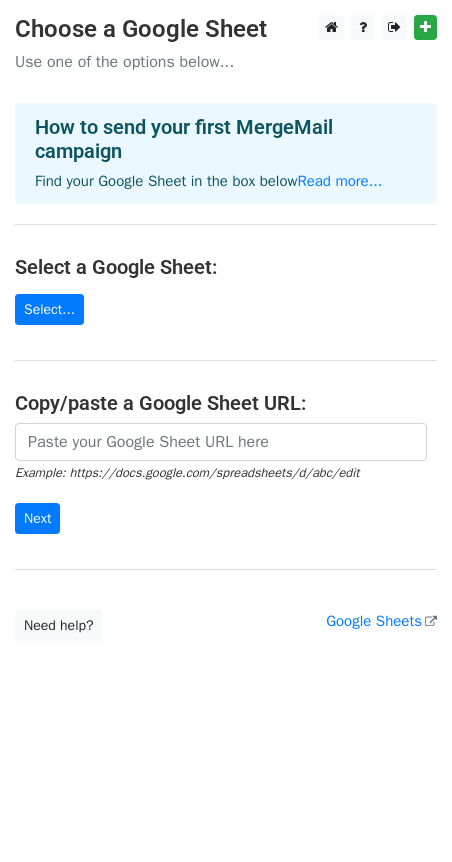 scroll, scrollTop: 0, scrollLeft: 0, axis: both 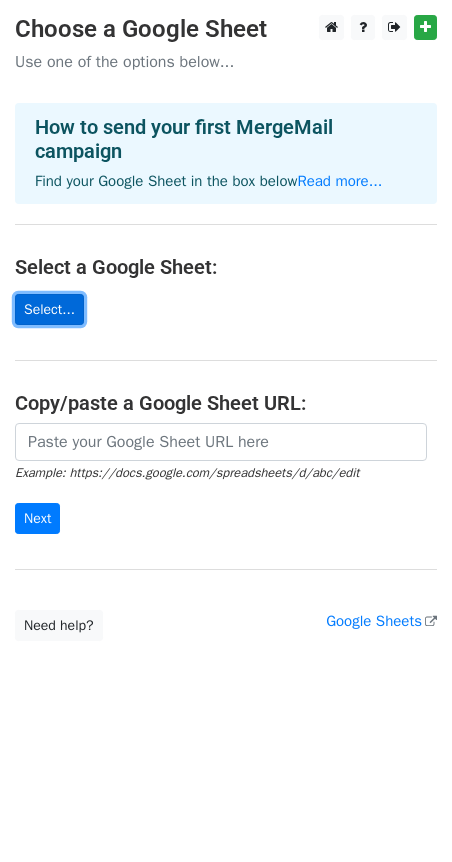 click on "Select..." at bounding box center [49, 309] 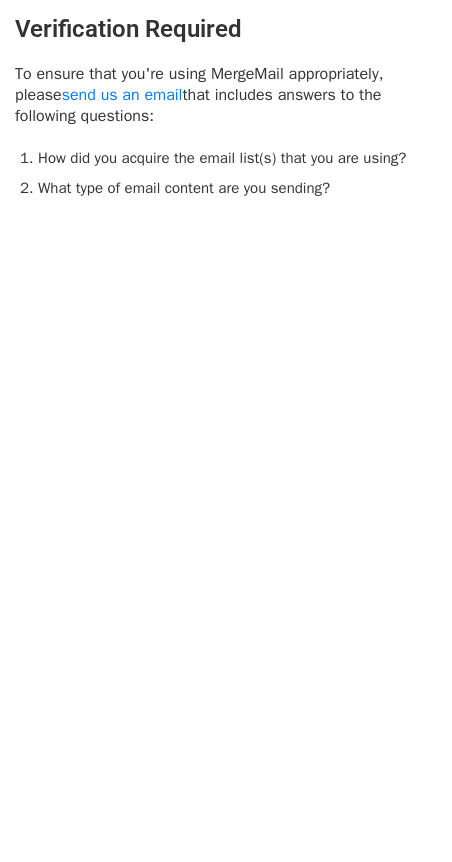 scroll, scrollTop: 0, scrollLeft: 0, axis: both 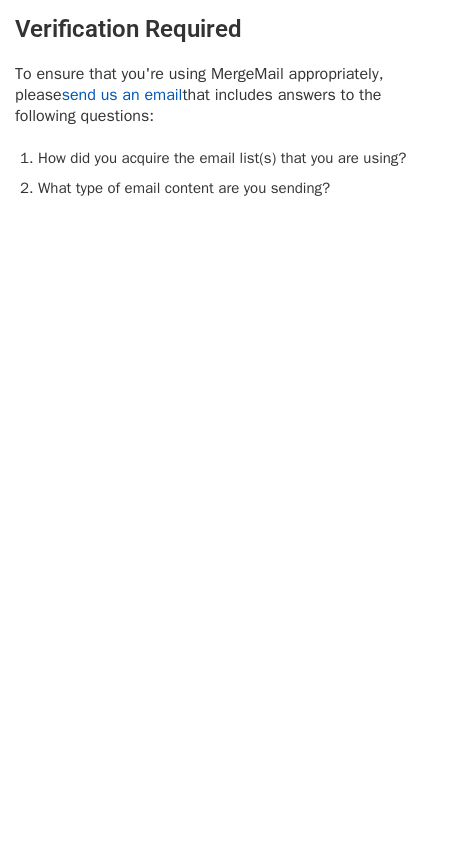 click on "send us an email" at bounding box center [122, 95] 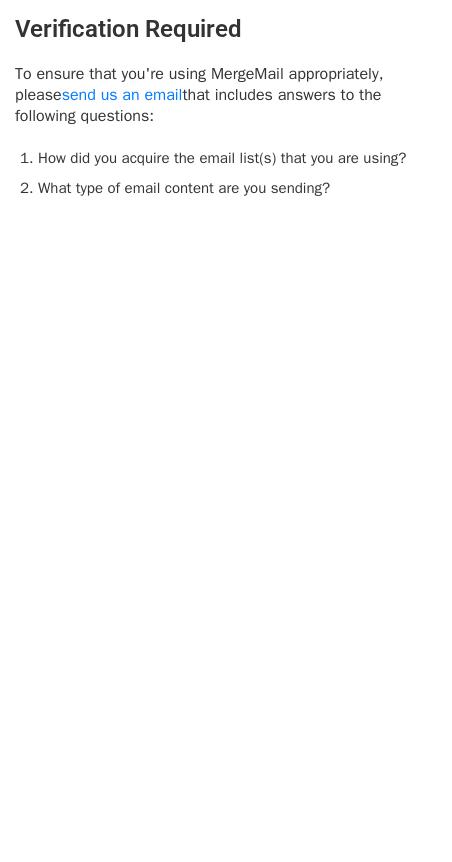 click on "Verification Required
To ensure that you're using MergeMail appropriately, please  send us an email  that includes answers to the following questions:
How did you acquire the email list(s) that you are using?
What type of email content are you sending?" at bounding box center (226, 108) 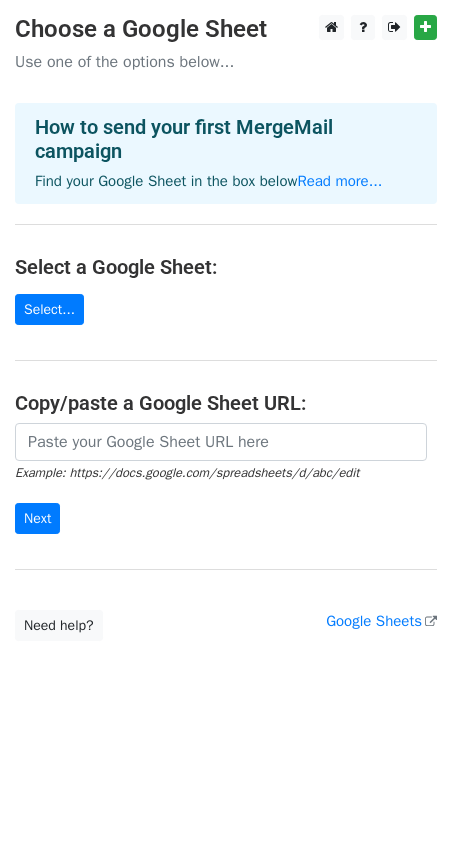 scroll, scrollTop: 0, scrollLeft: 0, axis: both 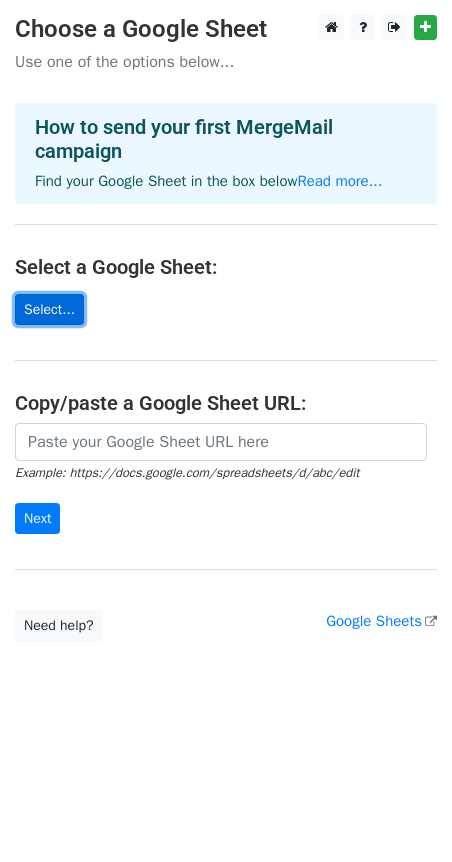 click on "Select..." at bounding box center [49, 309] 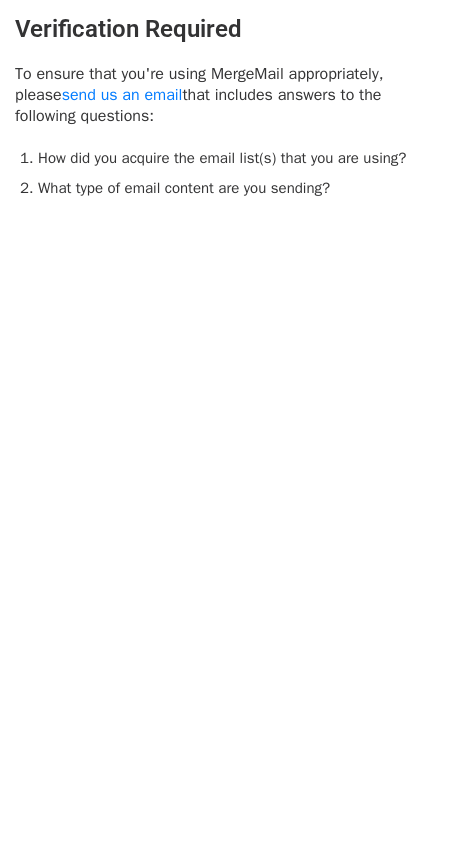 scroll, scrollTop: 0, scrollLeft: 0, axis: both 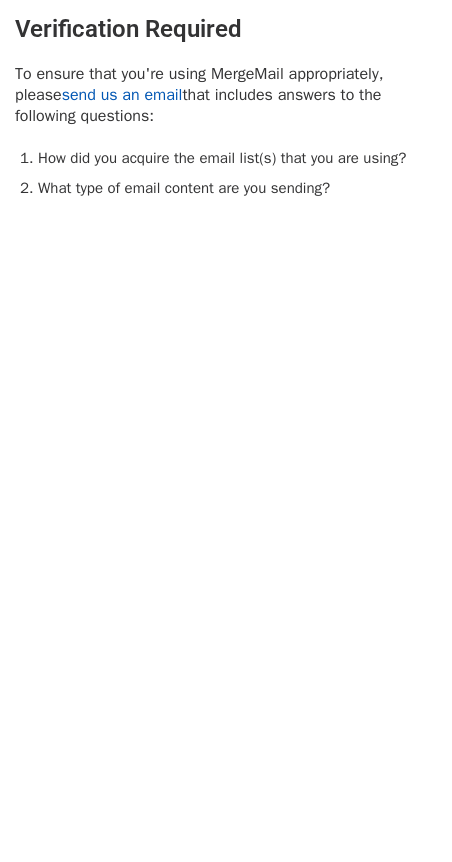 click on "send us an email" at bounding box center (122, 95) 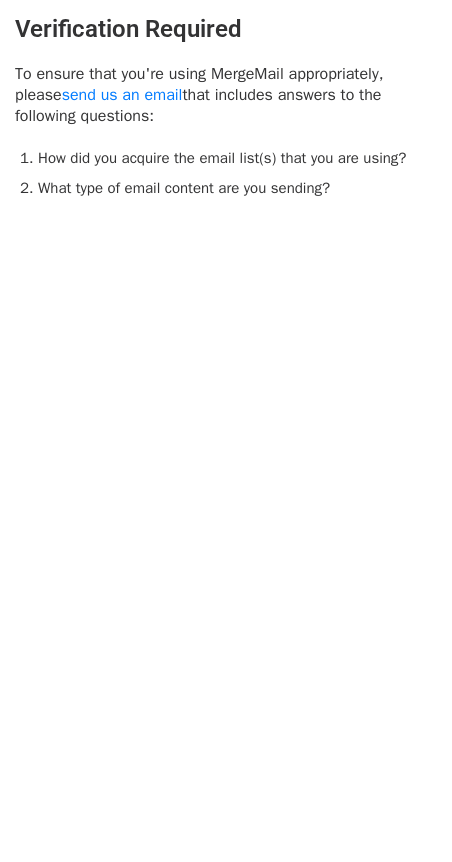 click on "To ensure that you're using MergeMail appropriately, please  send us an email  that includes answers to the following questions:" at bounding box center (226, 95) 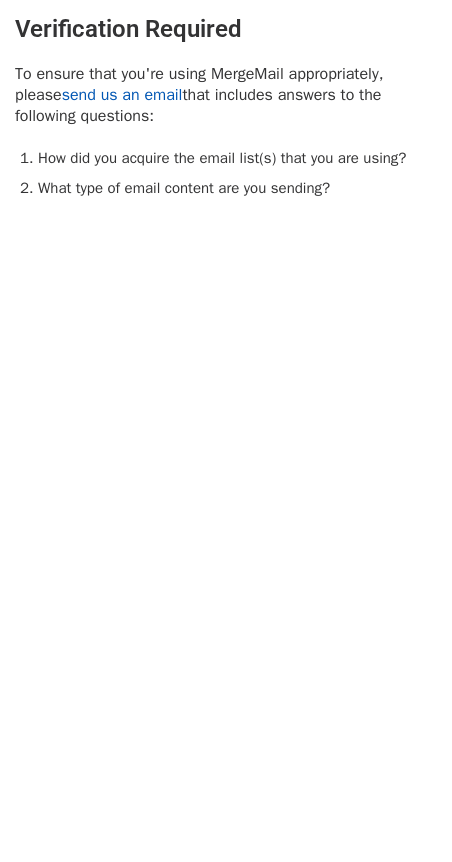 click on "send us an email" at bounding box center [122, 95] 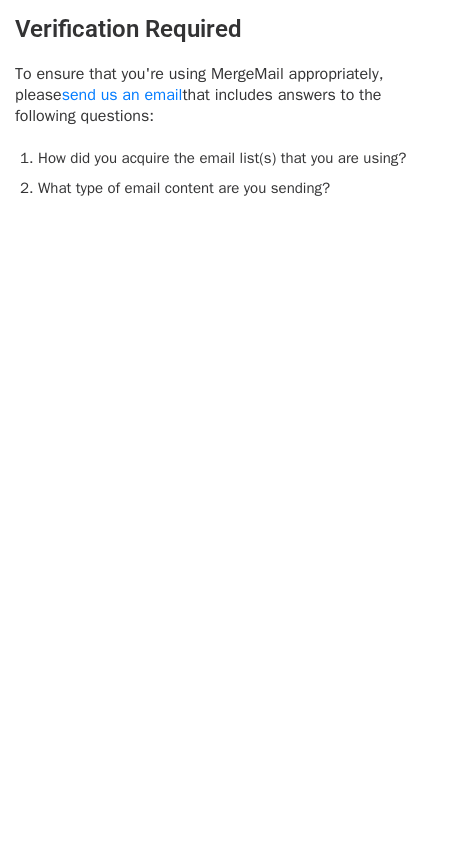 click on "Verification Required
To ensure that you're using MergeMail appropriately, please  send us an email  that includes answers to the following questions:
How did you acquire the email list(s) that you are using?
What type of email content are you sending?" at bounding box center [226, 431] 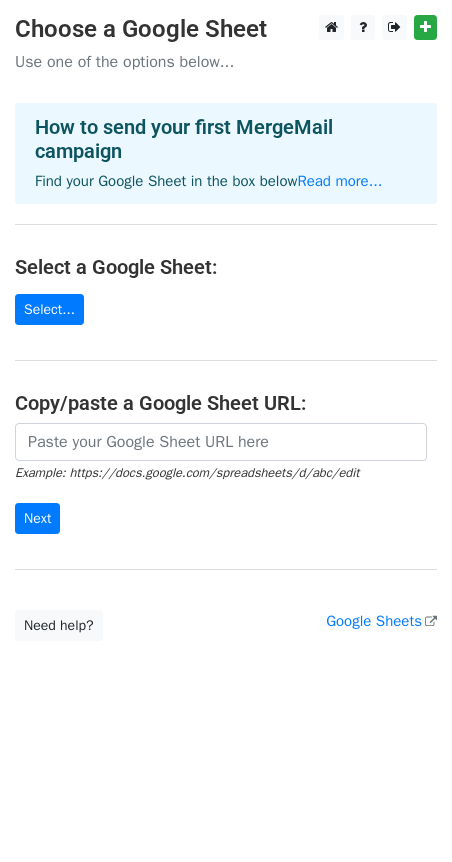 scroll, scrollTop: 0, scrollLeft: 0, axis: both 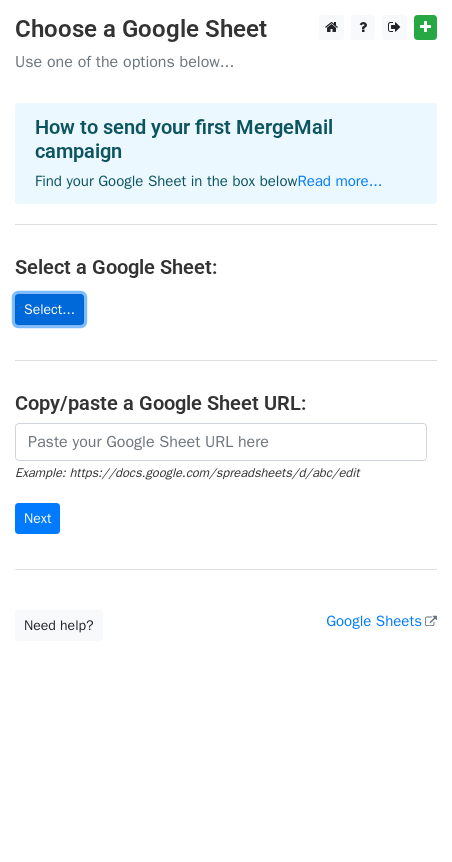 click on "Select..." at bounding box center [49, 309] 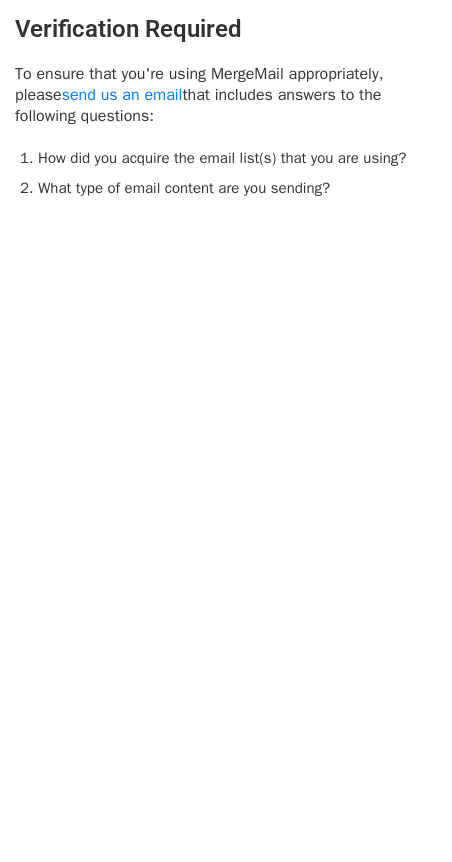 scroll, scrollTop: 0, scrollLeft: 0, axis: both 